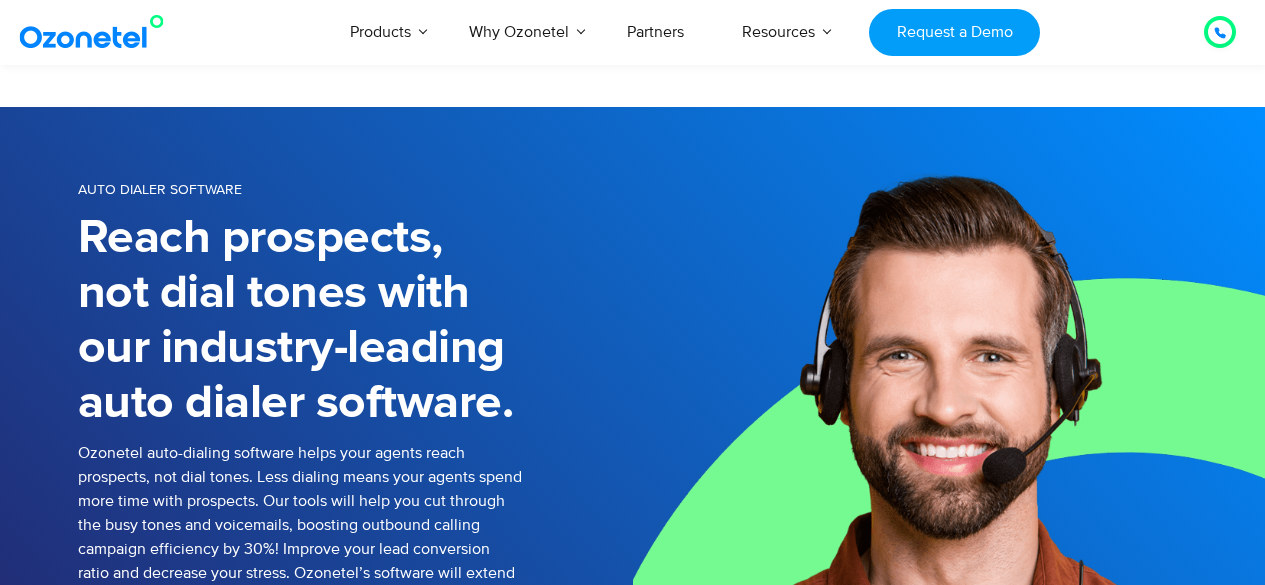 scroll, scrollTop: 5400, scrollLeft: 0, axis: vertical 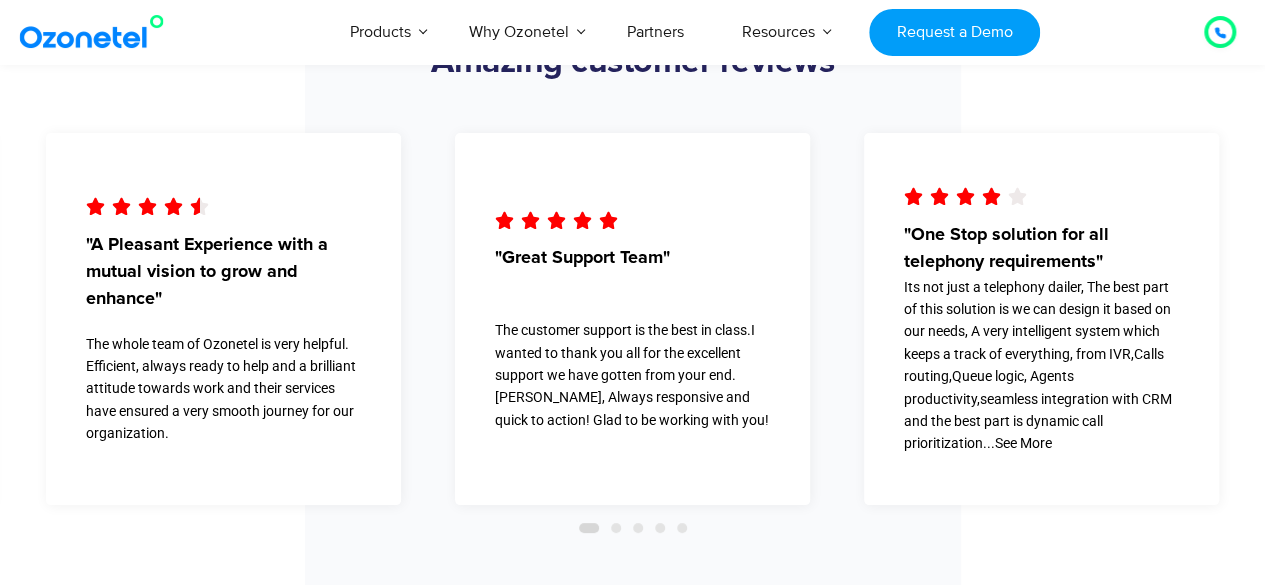 click on "     "One Stop solution for all telephony requirements"
Its not just a telephony dailer, The best part of this solution is
we can design it based on our needs, A very intelligent system
which keeps a track of everything, from IVR,Calls routing,Queue
logic, Agents productivity,seamless integration with CRM and
the best part is dynamic call prioritization...See More" at bounding box center (1041, 319) 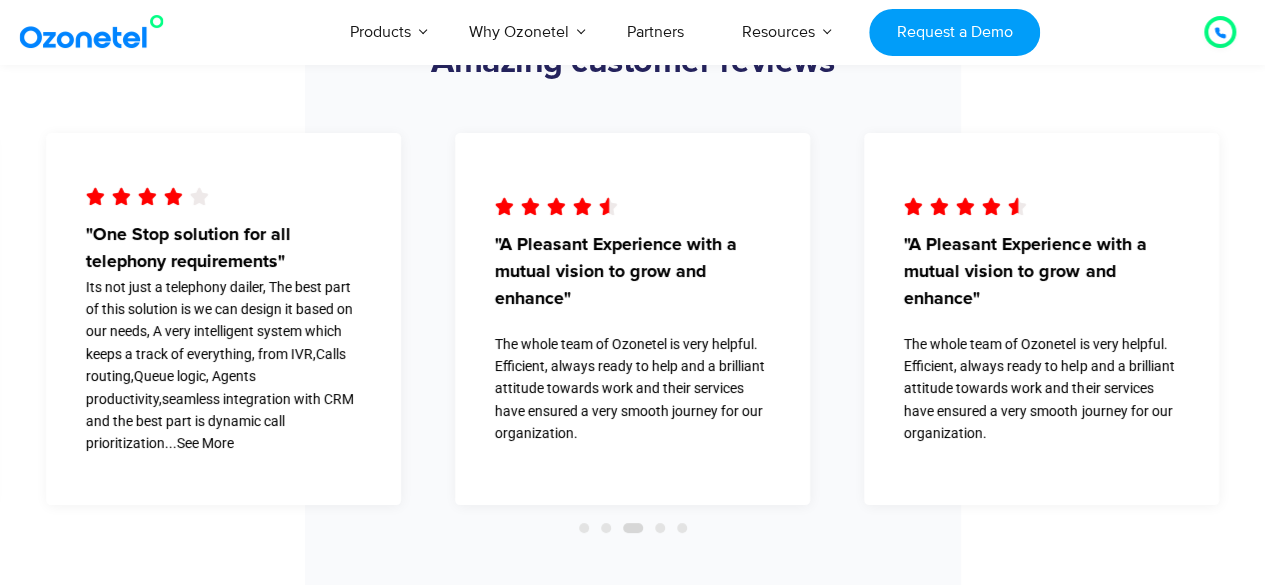 click on "     "A Pleasant Experience with a mutual vision to grow and enhance"
The whole team of Ozonetel is very helpful. Efficient, always
ready to help and a brilliant attitude towards work and their
services have ensured a very smooth journey for our
organization." at bounding box center (1041, 319) 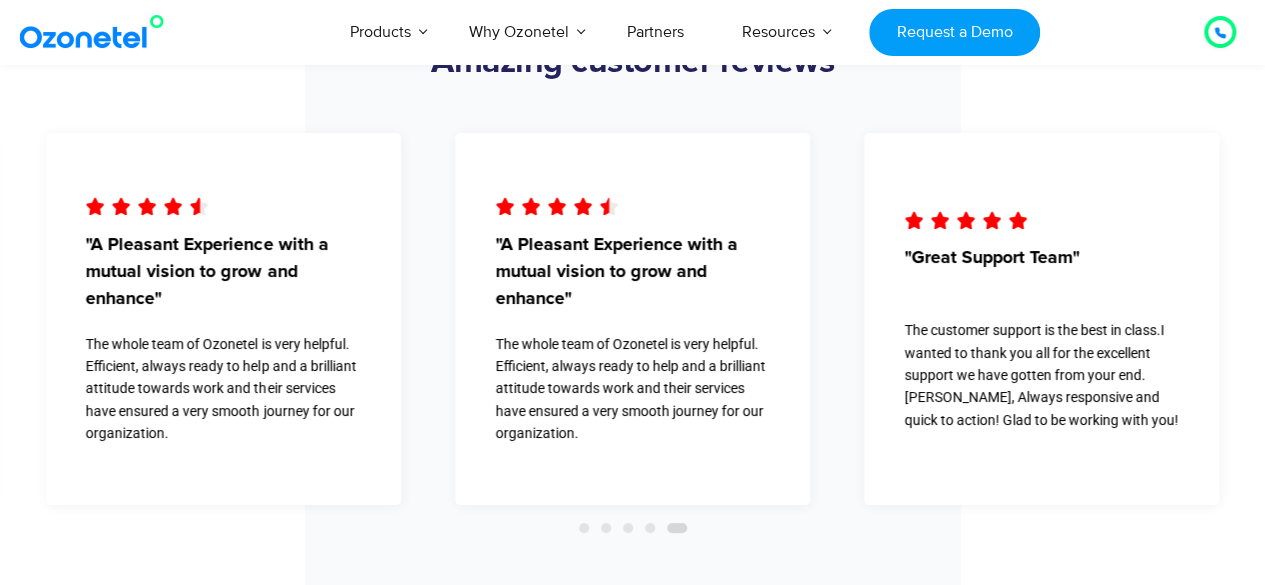 click on "     "Great Support Team"
The customer support is the best in class.I wanted to thank
you all for the excellent support we have gotten from your end.
[PERSON_NAME], Always responsive and quick to action! Glad to be
working with you!" at bounding box center (1041, 319) 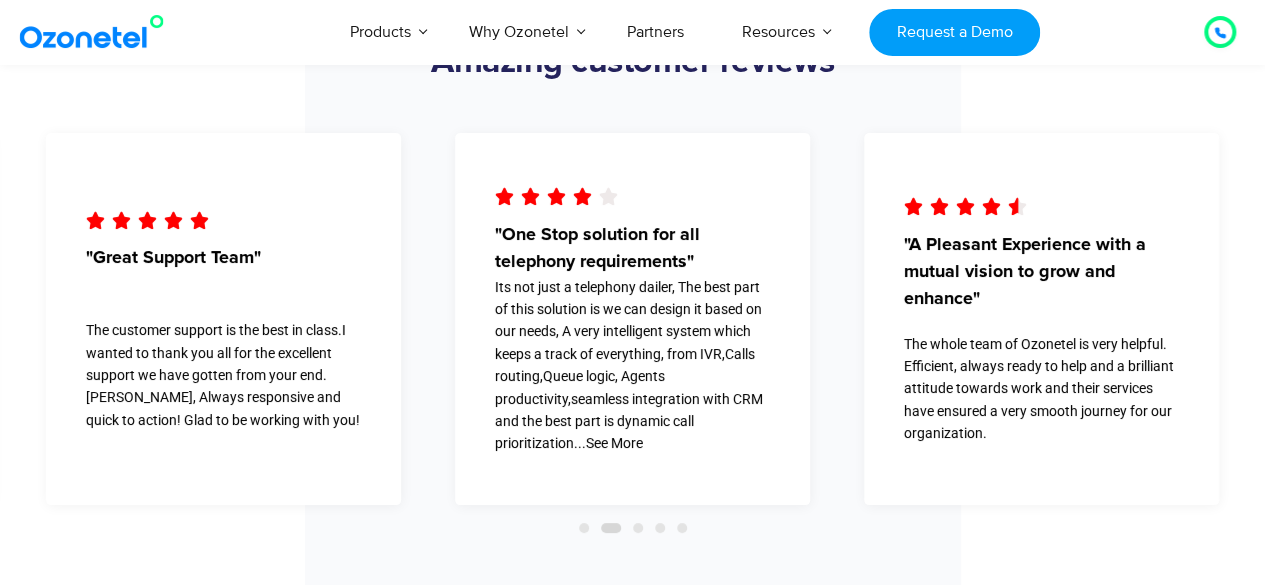 click on "     "One Stop solution for all telephony requirements"
Its not just a telephony dailer, The best part of this solution is
we can design it based on our needs, A very intelligent system
which keeps a track of everything, from IVR,Calls routing,Queue
logic, Agents productivity,seamless integration with CRM and
the best part is dynamic call prioritization...See More
     "A Pleasant Experience with a mutual vision to grow and enhance"
The whole team of Ozonetel is very helpful. Efficient, always
ready to help and a brilliant attitude towards work and their
services have ensured a very smooth journey for our
organization.
     "A Pleasant Experience with a mutual vision to grow and enhance"" at bounding box center [632, 339] 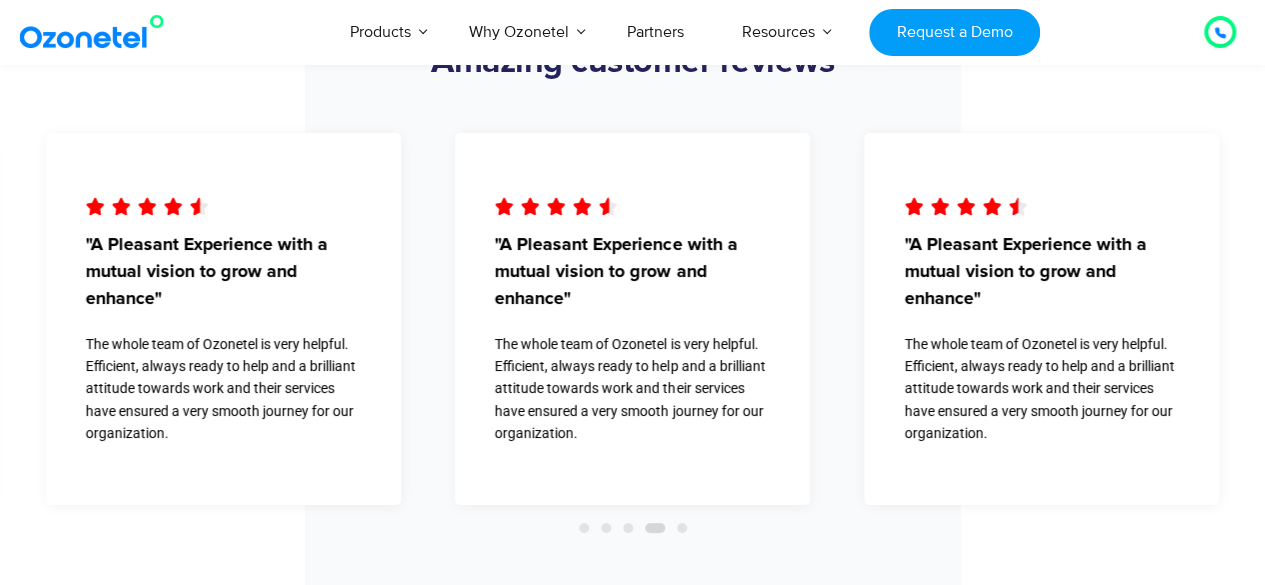 click on "     "A Pleasant Experience with a mutual vision to grow and enhance"
The whole team of Ozonetel is very helpful. Efficient, always
ready to help and a brilliant attitude towards work and their
services have ensured a very smooth journey for our
organization." at bounding box center (1041, 319) 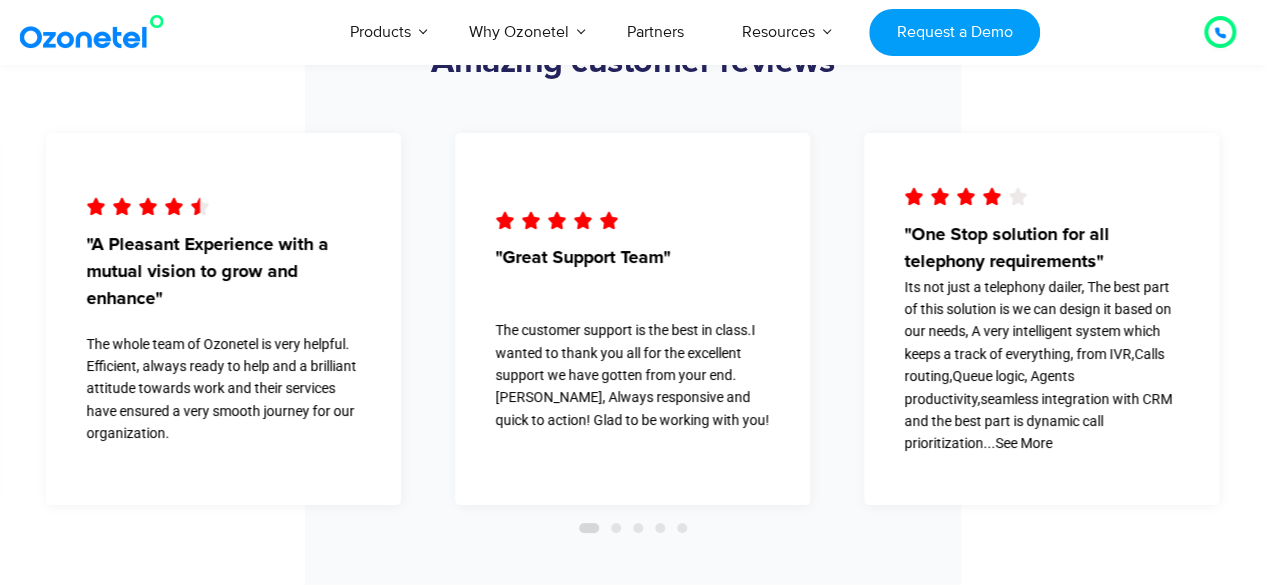 click on "     "One Stop solution for all telephony requirements"
Its not just a telephony dailer, The best part of this solution is
we can design it based on our needs, A very intelligent system
which keeps a track of everything, from IVR,Calls routing,Queue
logic, Agents productivity,seamless integration with CRM and
the best part is dynamic call prioritization...See More" at bounding box center (1041, 319) 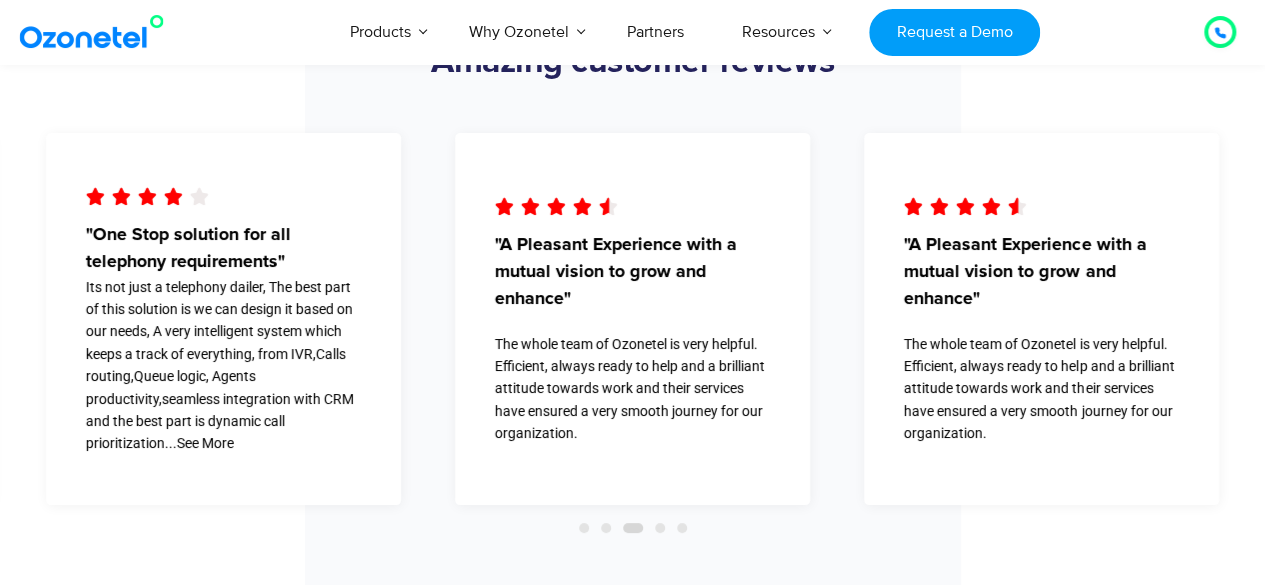 click on "     "A Pleasant Experience with a mutual vision to grow and enhance"
The whole team of Ozonetel is very helpful. Efficient, always
ready to help and a brilliant attitude towards work and their
services have ensured a very smooth journey for our
organization." at bounding box center [1041, 319] 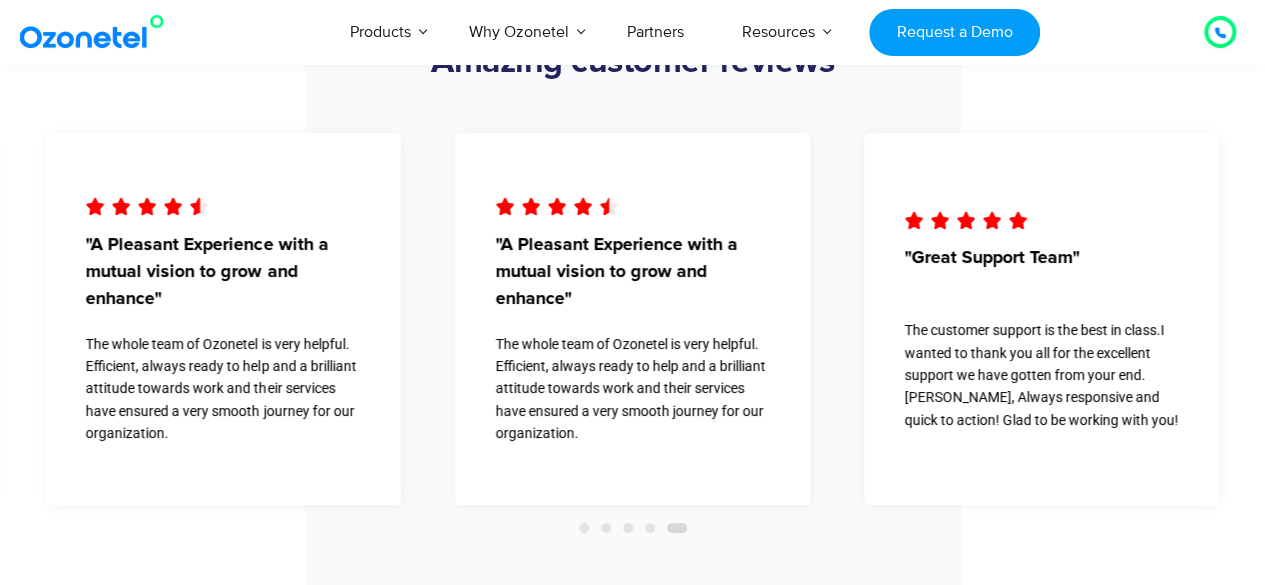 click on "     "Great Support Team"
The customer support is the best in class.I wanted to thank
you all for the excellent support we have gotten from your end.
[PERSON_NAME], Always responsive and quick to action! Glad to be
working with you!" at bounding box center [1041, 319] 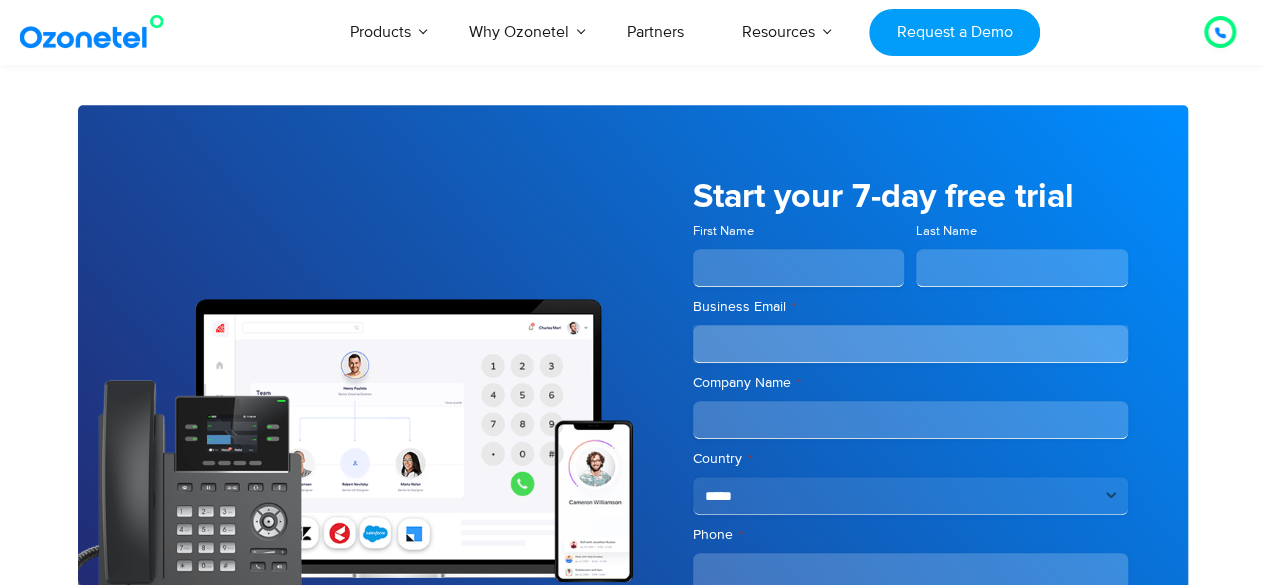 scroll, scrollTop: 8200, scrollLeft: 0, axis: vertical 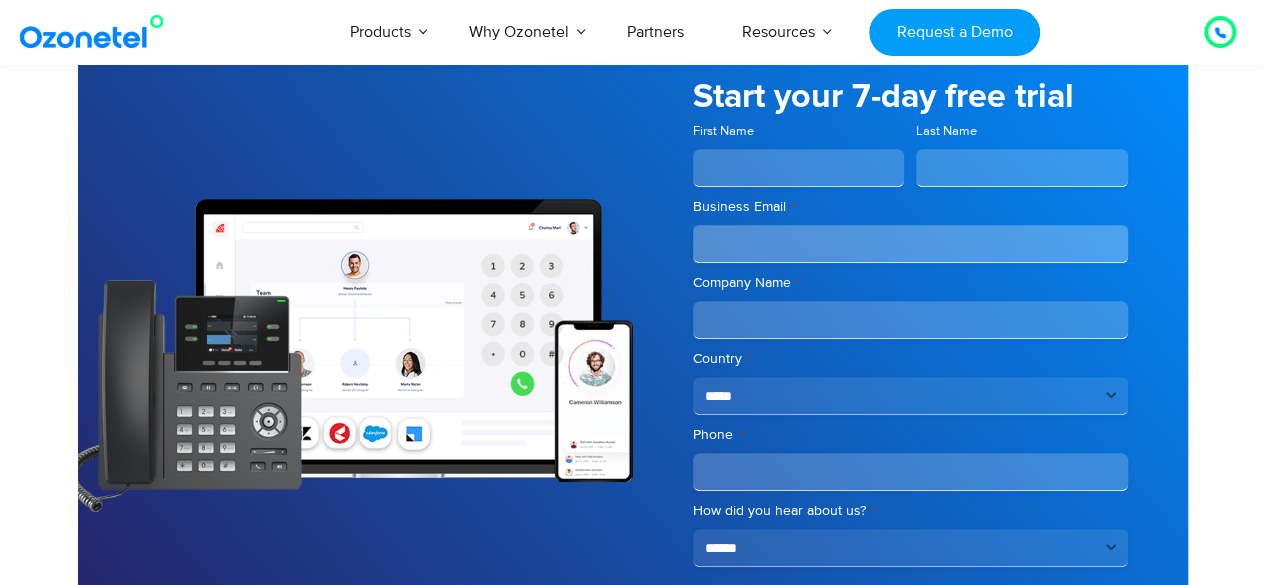 click on "First Name" at bounding box center (799, 168) 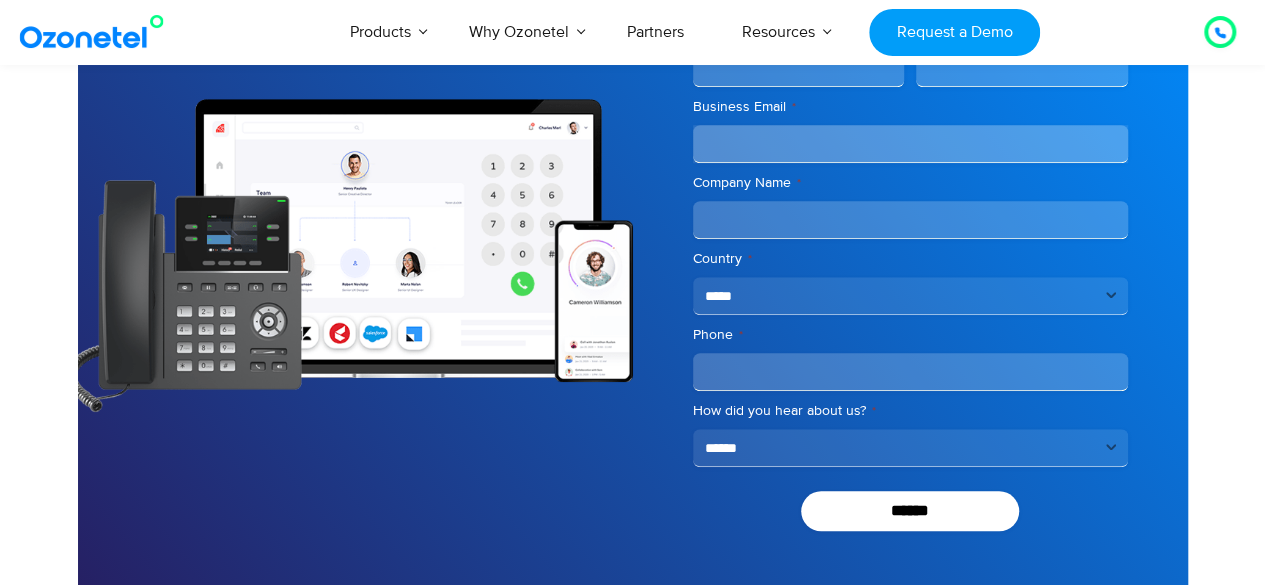 click on "Phone *" at bounding box center (910, 372) 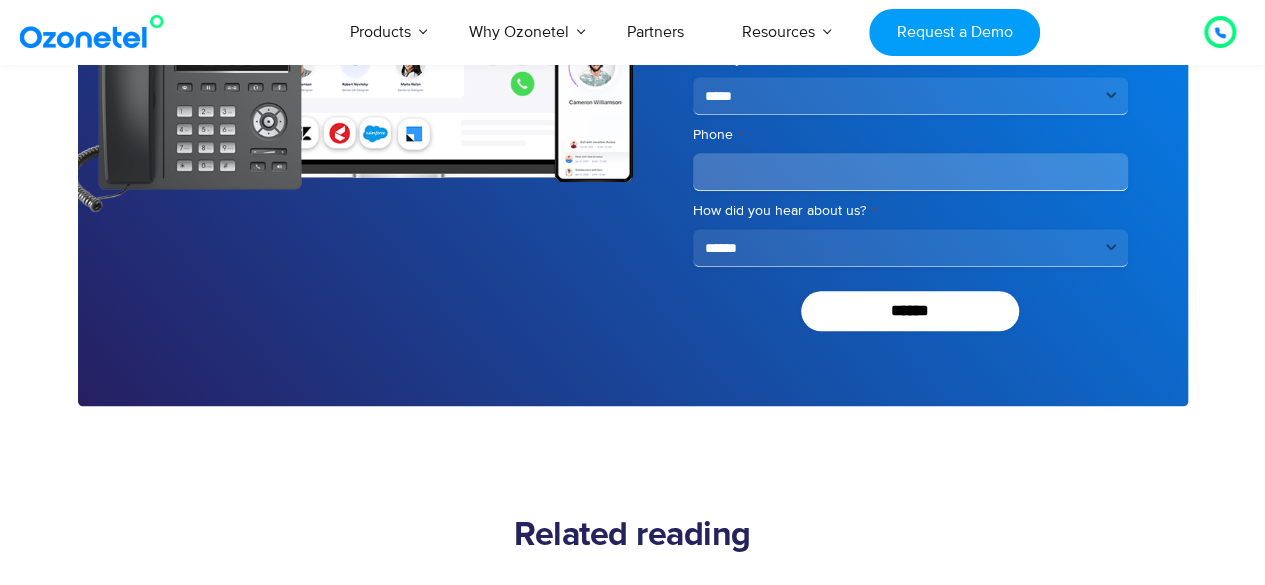 scroll, scrollTop: 8300, scrollLeft: 0, axis: vertical 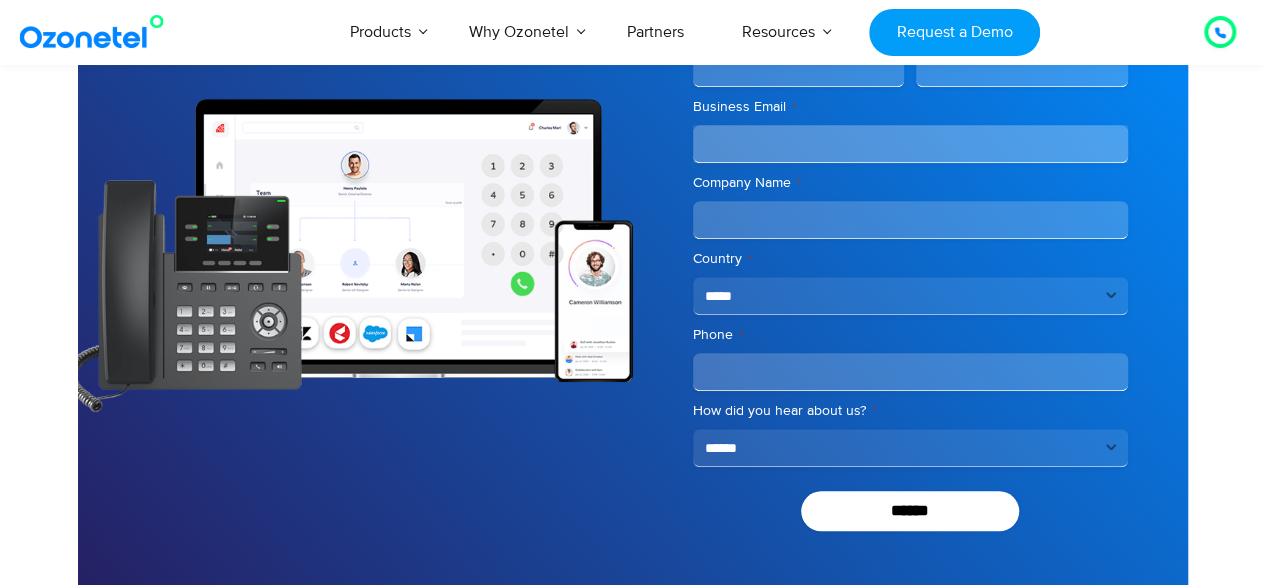 click on "First Name" at bounding box center (799, 68) 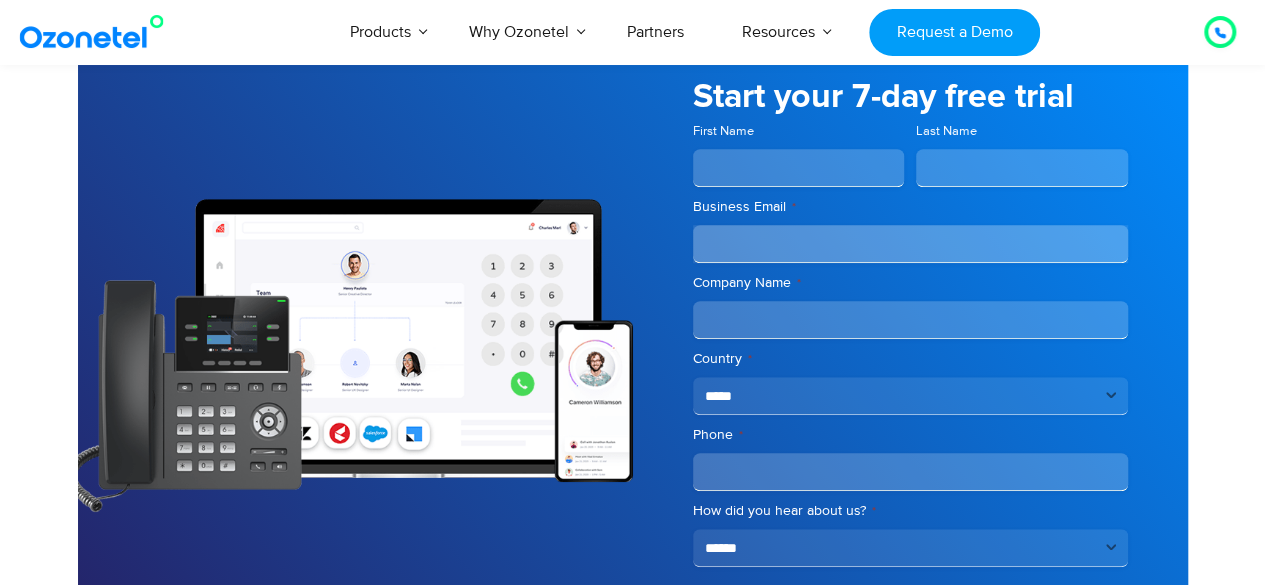 click on "First Name" at bounding box center (799, 168) 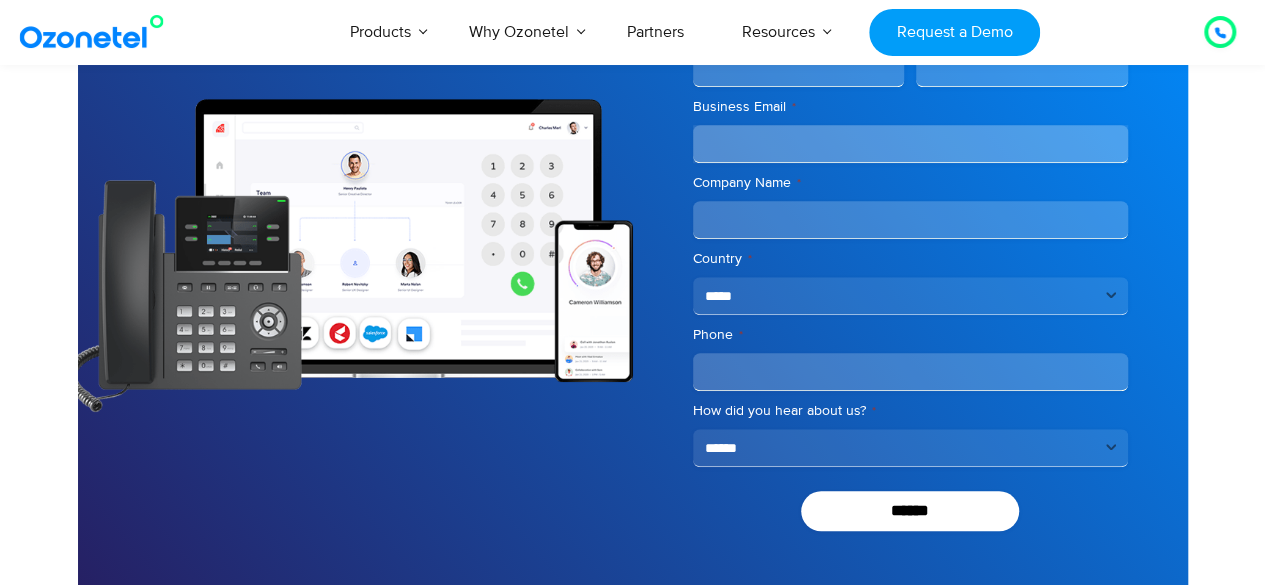 scroll, scrollTop: 8200, scrollLeft: 0, axis: vertical 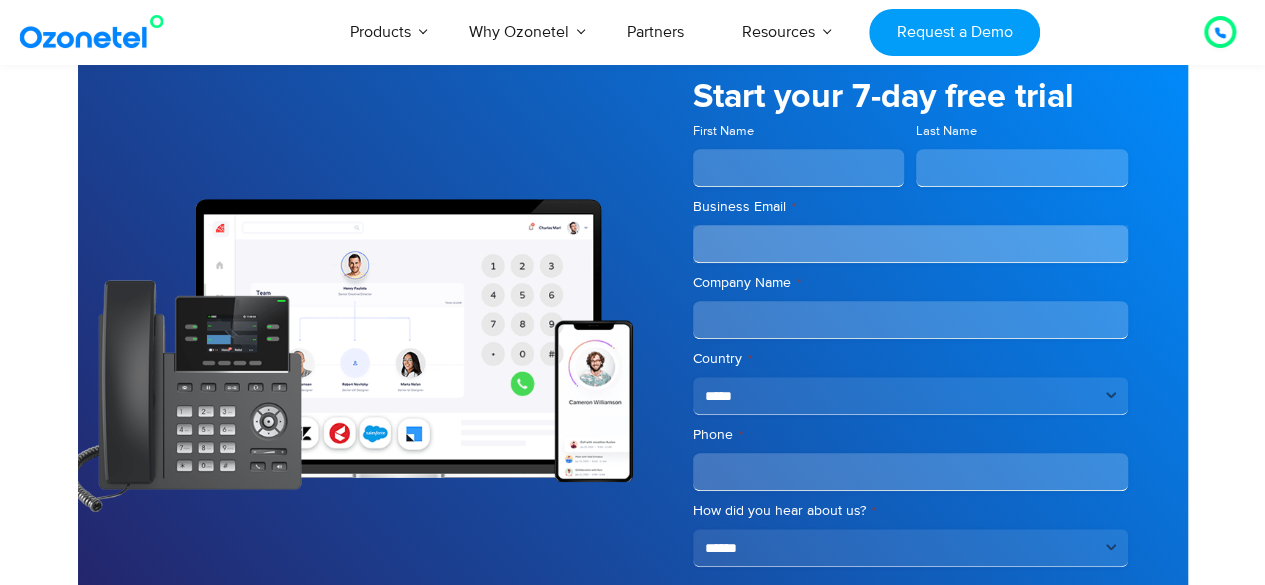 click on "First Name" at bounding box center (799, 168) 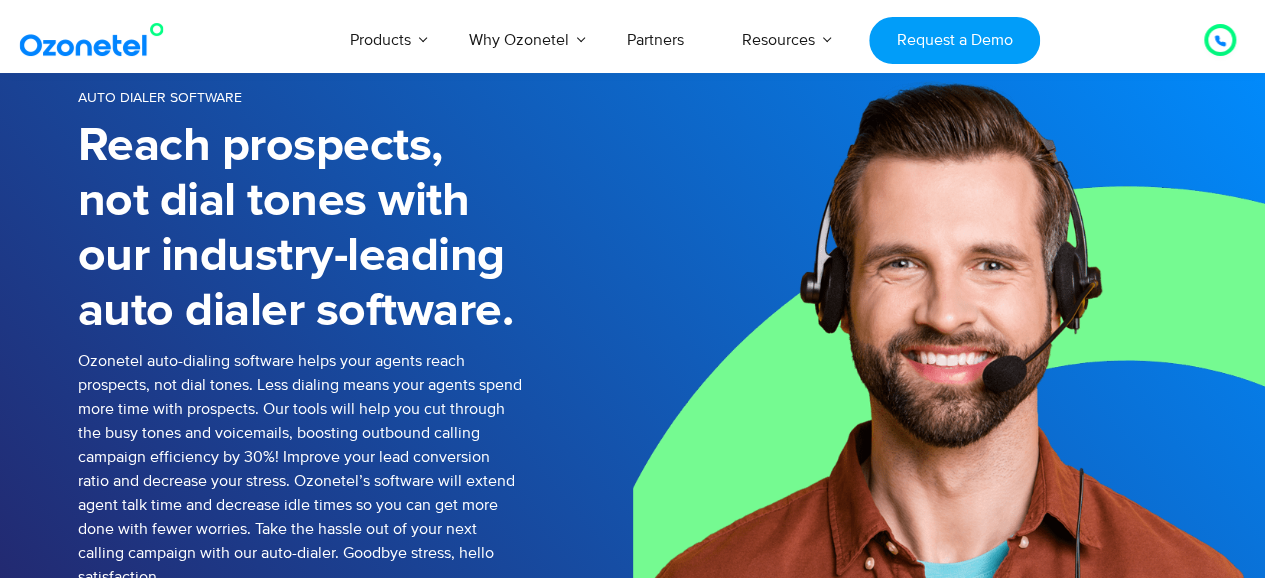 scroll, scrollTop: 200, scrollLeft: 0, axis: vertical 